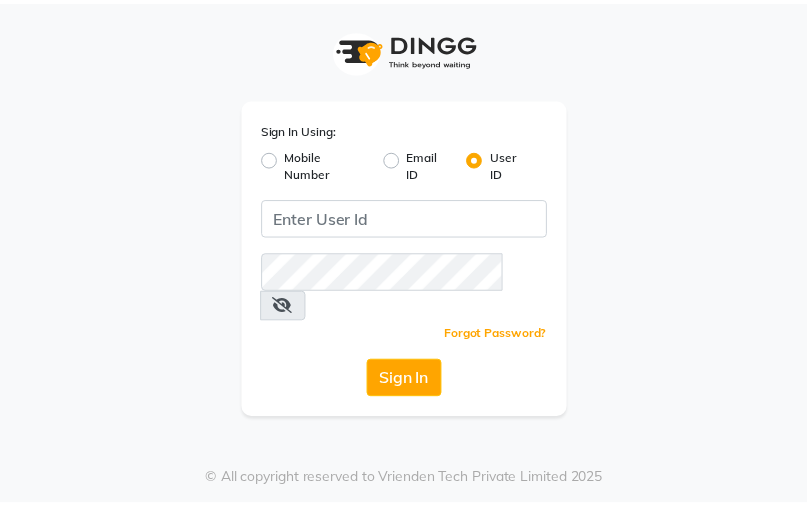 scroll, scrollTop: 0, scrollLeft: 0, axis: both 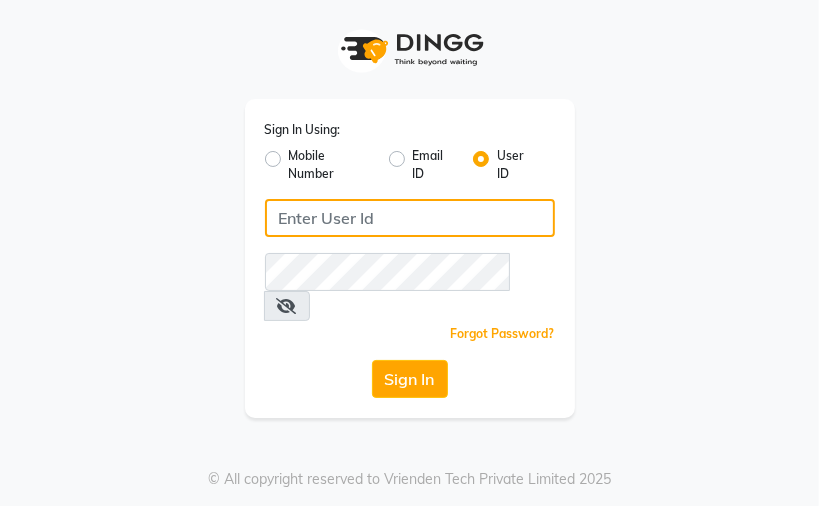 click 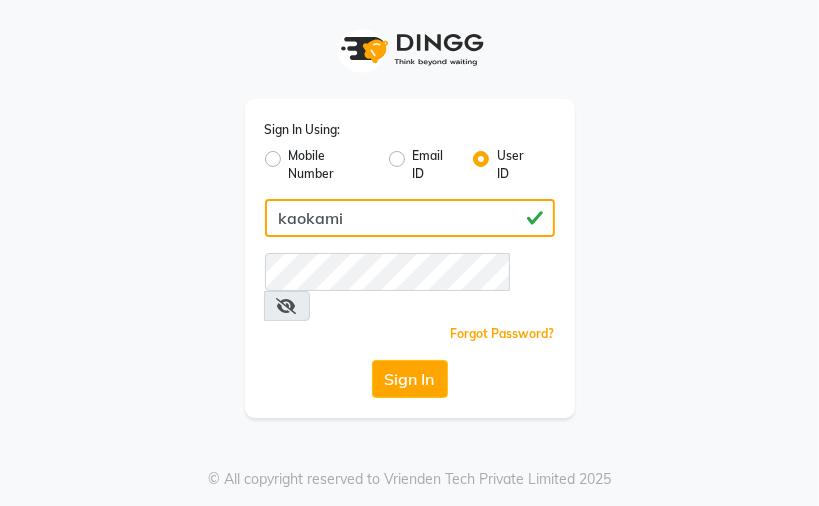 type on "kaokami" 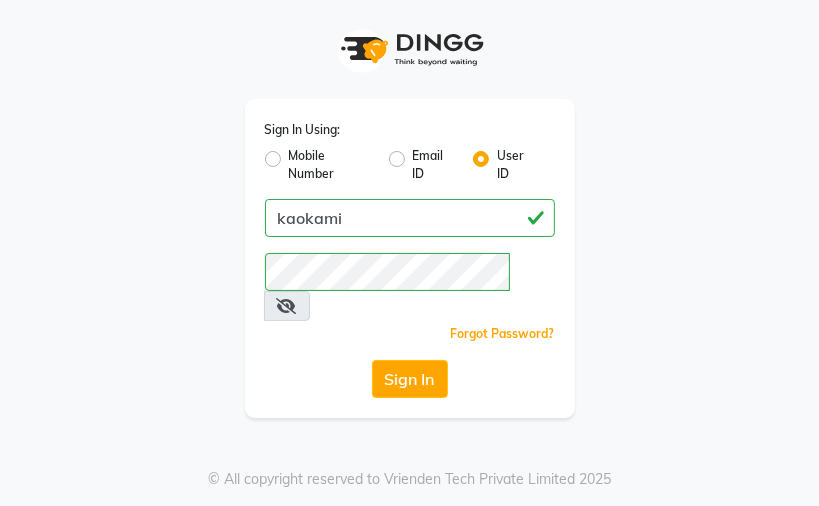 click on "Sign In" 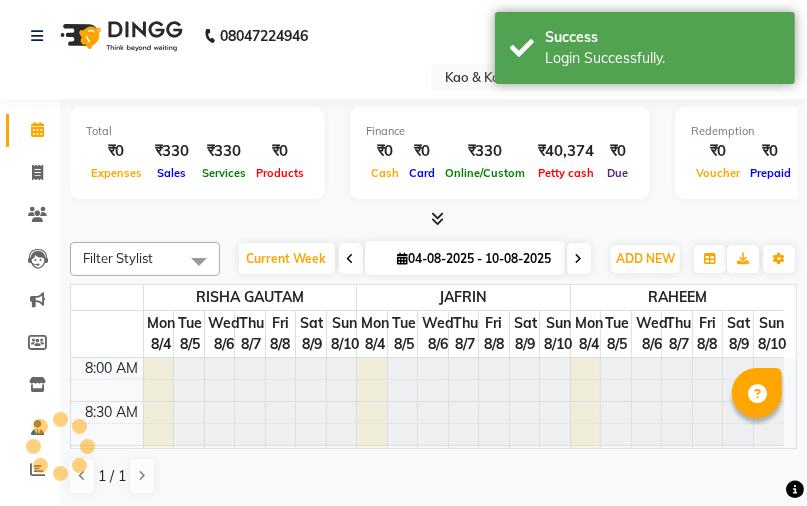 scroll, scrollTop: 0, scrollLeft: 0, axis: both 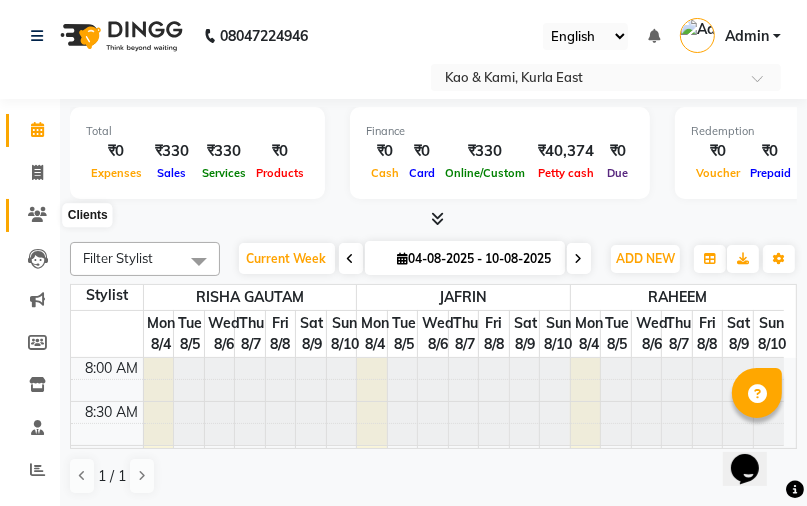 click 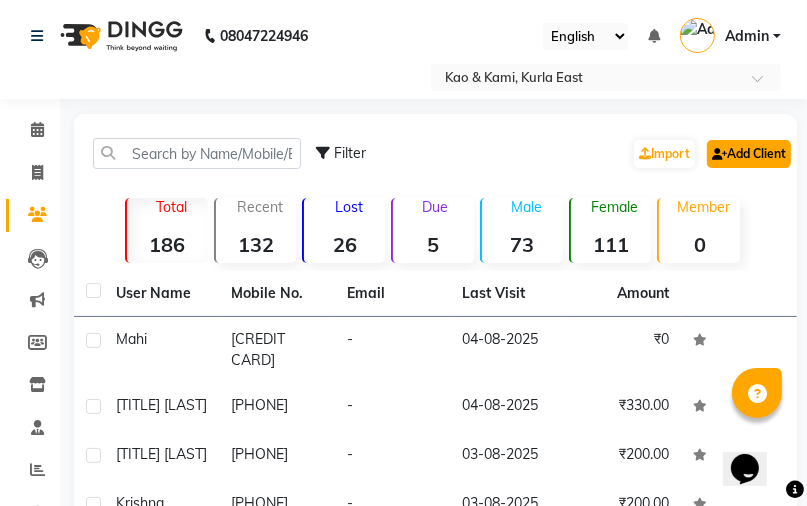 click on "Add Client" 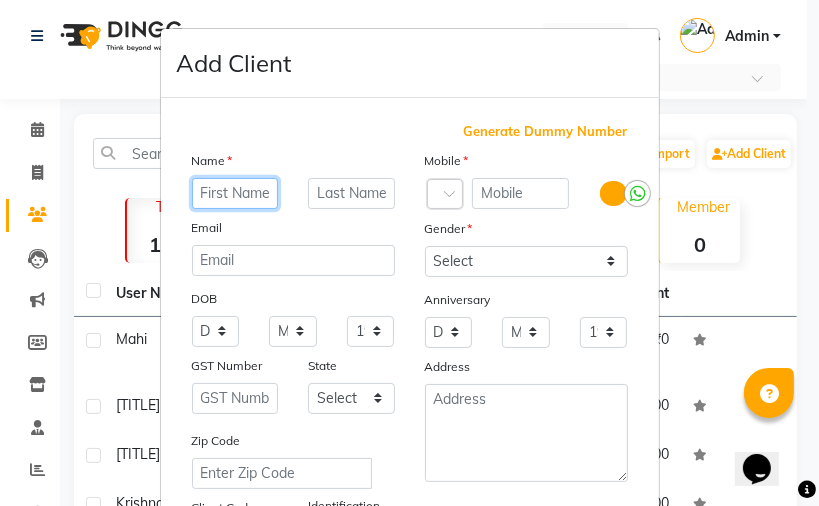 click at bounding box center (235, 193) 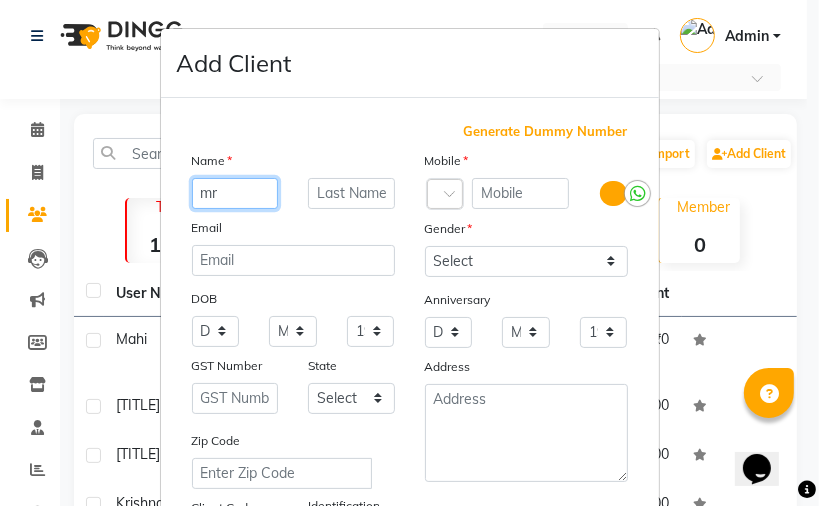 type on "m" 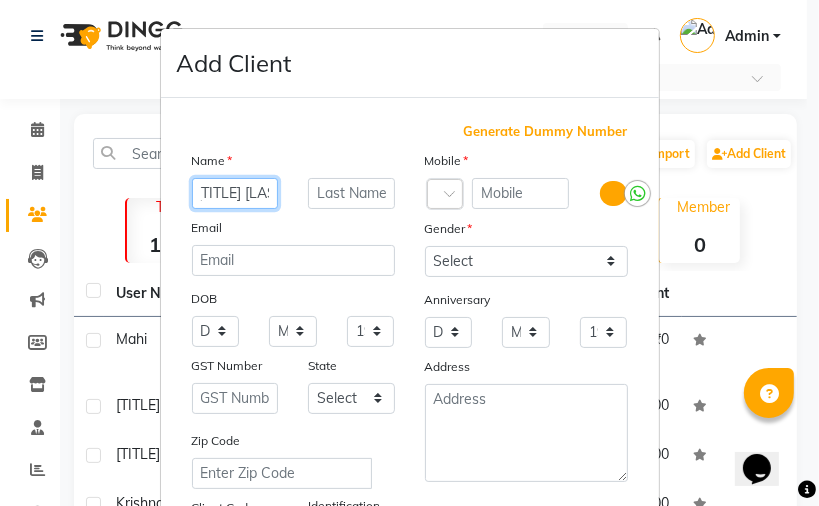 scroll, scrollTop: 0, scrollLeft: 11, axis: horizontal 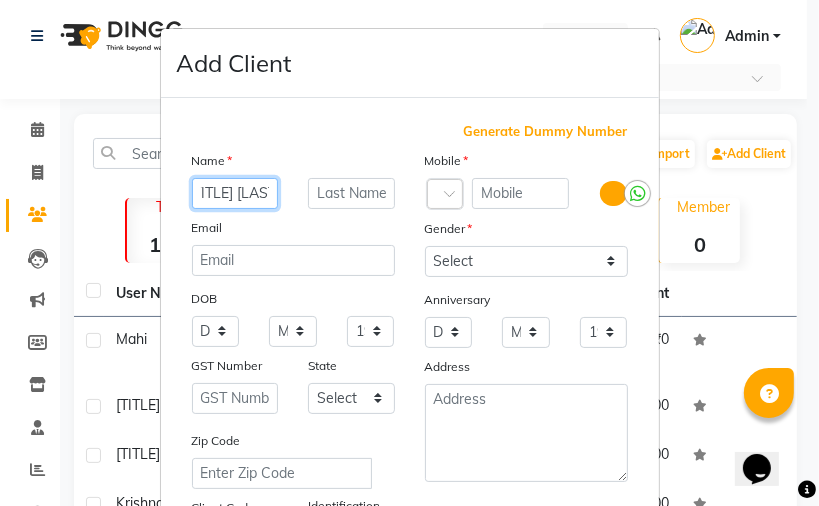 type on "[TITLE] [LAST]" 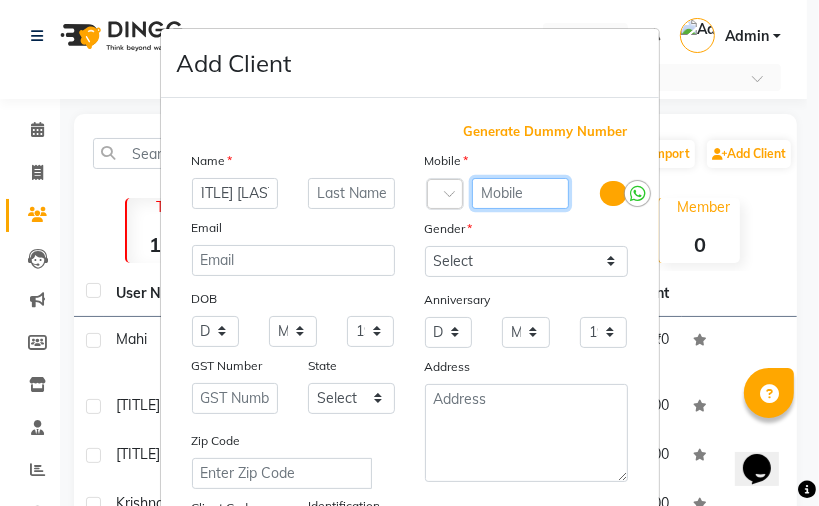 scroll, scrollTop: 0, scrollLeft: 0, axis: both 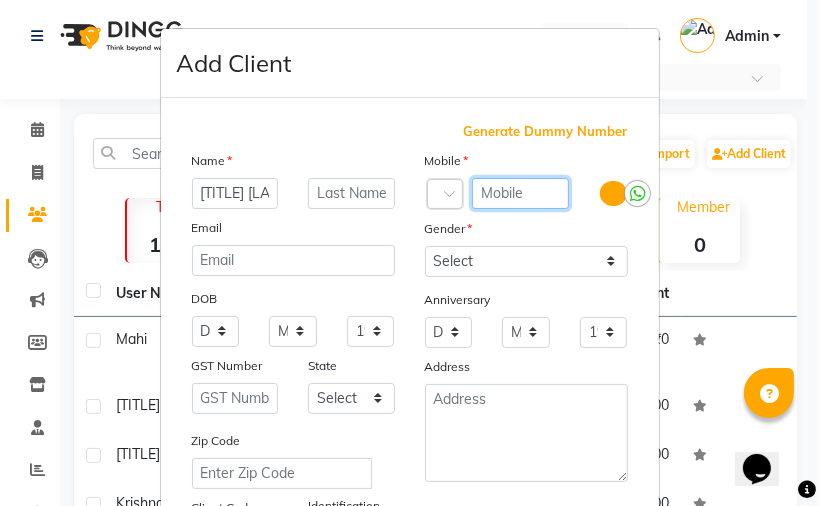click at bounding box center (521, 193) 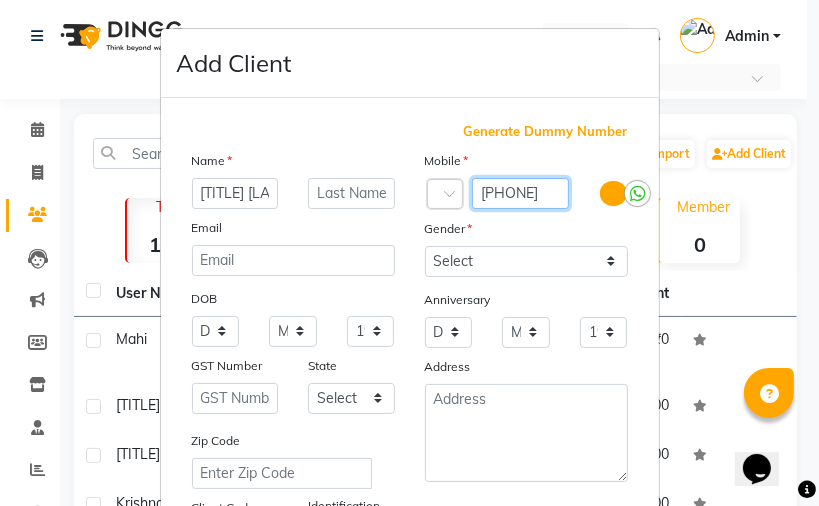 scroll, scrollTop: 0, scrollLeft: 4, axis: horizontal 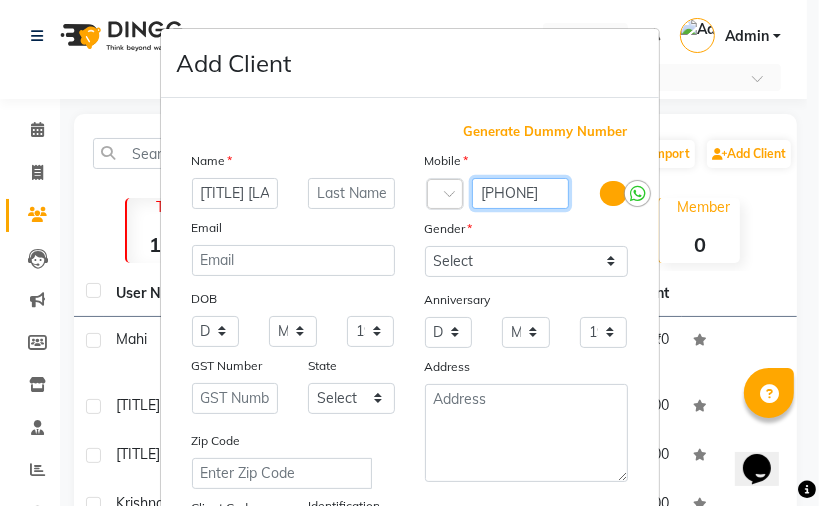 type on "[PHONE]" 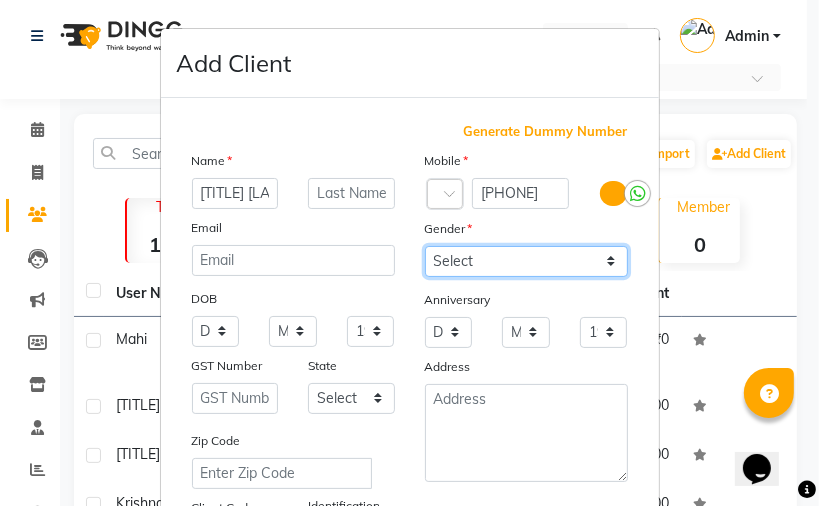 click on "Select Male Female Other Prefer Not To Say" at bounding box center [526, 261] 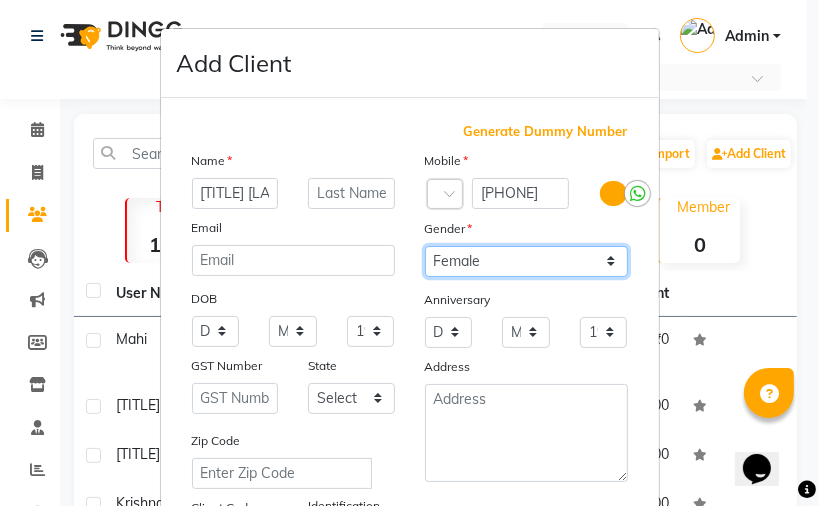 click on "Select Male Female Other Prefer Not To Say" at bounding box center (526, 261) 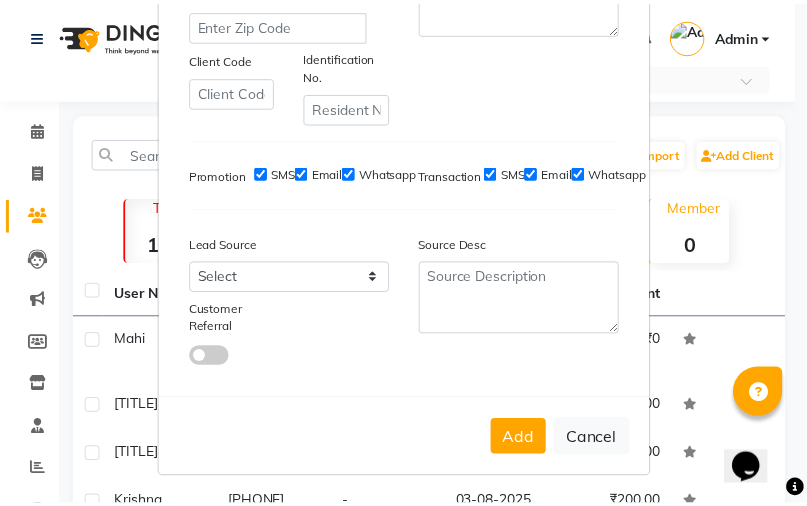 scroll, scrollTop: 456, scrollLeft: 0, axis: vertical 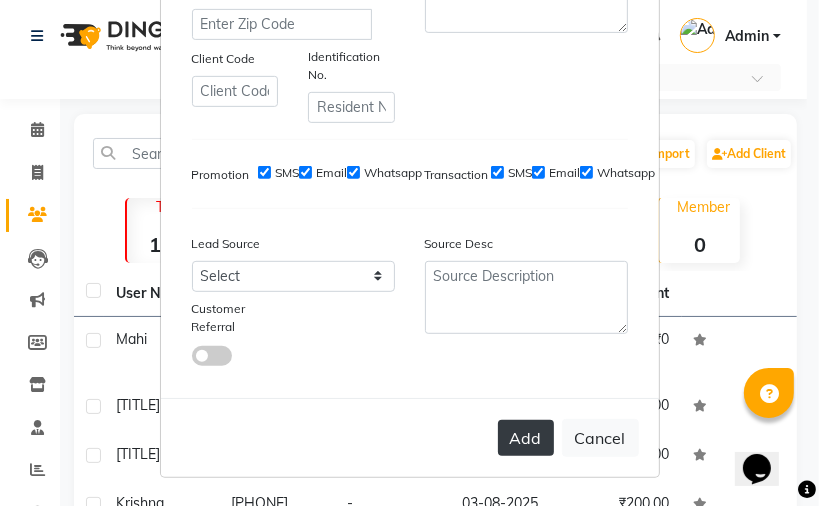 click on "Add" at bounding box center (526, 438) 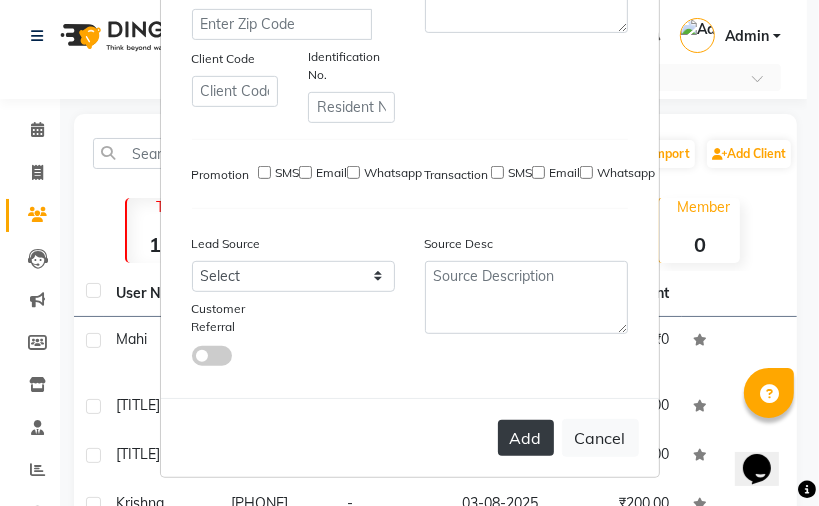 type 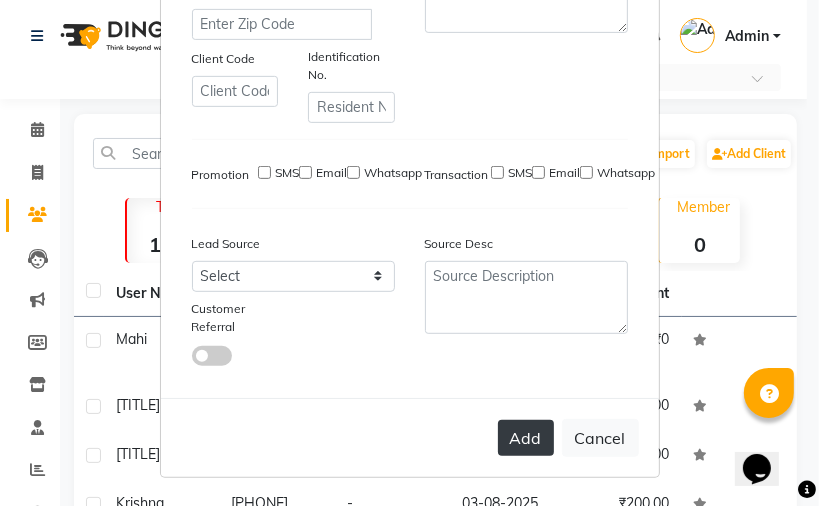 select 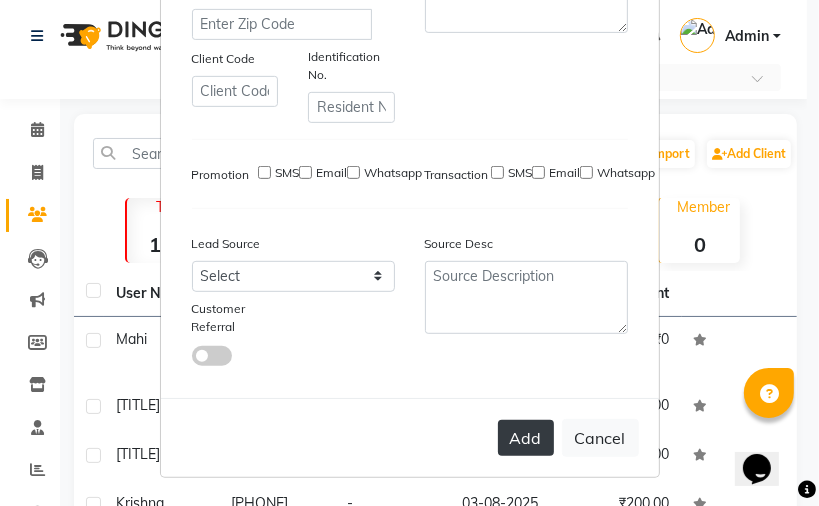 checkbox on "false" 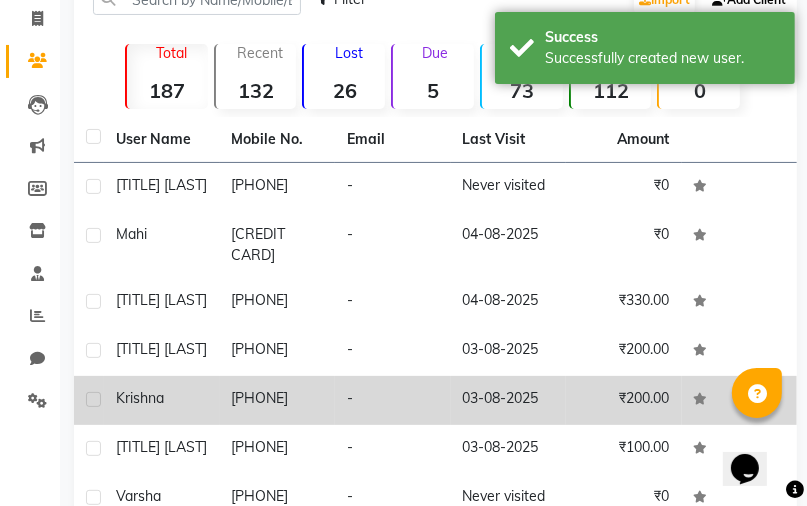 scroll, scrollTop: 160, scrollLeft: 0, axis: vertical 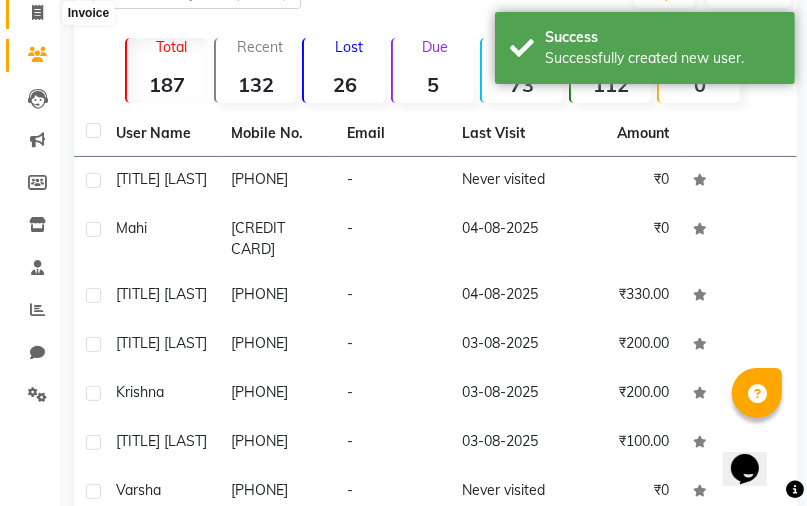 click 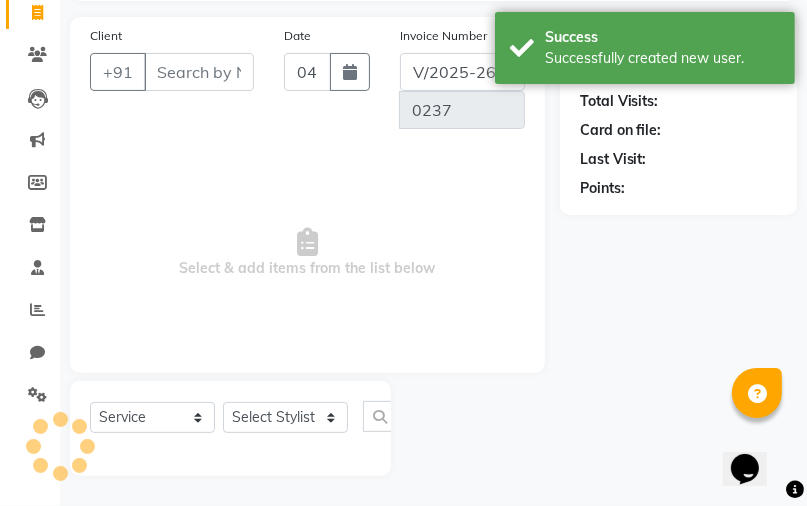 select on "membership" 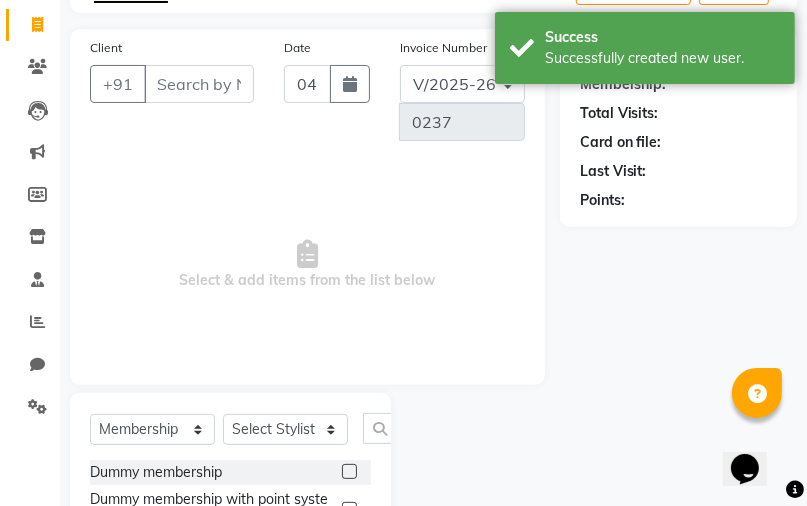 scroll, scrollTop: 0, scrollLeft: 0, axis: both 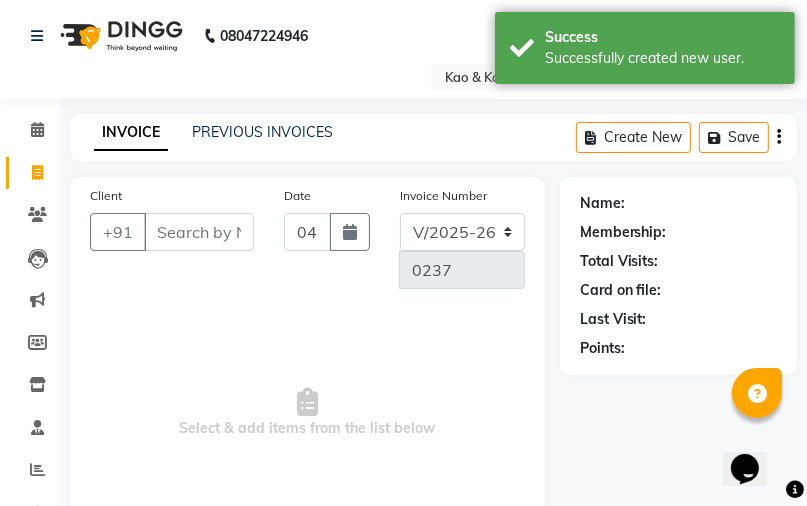 click on "Client" at bounding box center [199, 232] 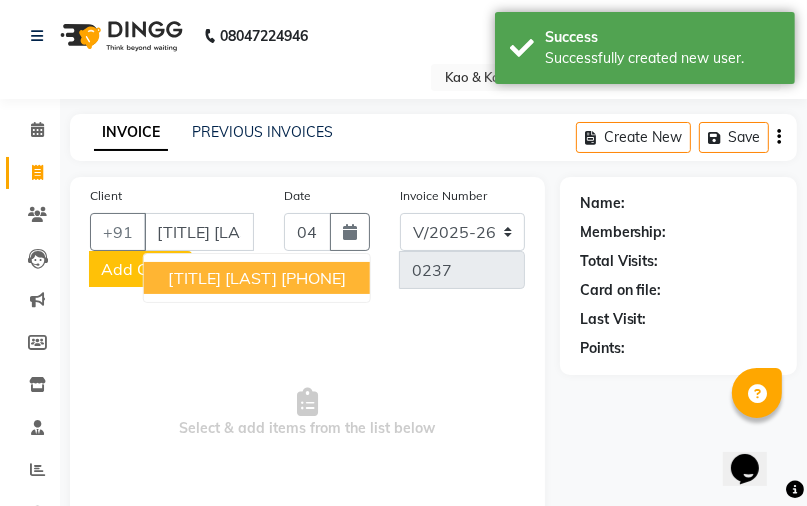 click on "[TITLE] [LAST]" at bounding box center [222, 278] 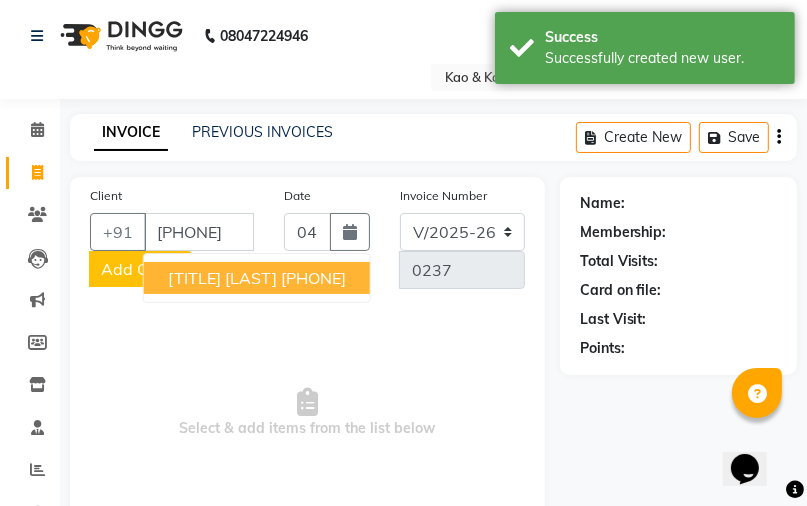 type on "[PHONE]" 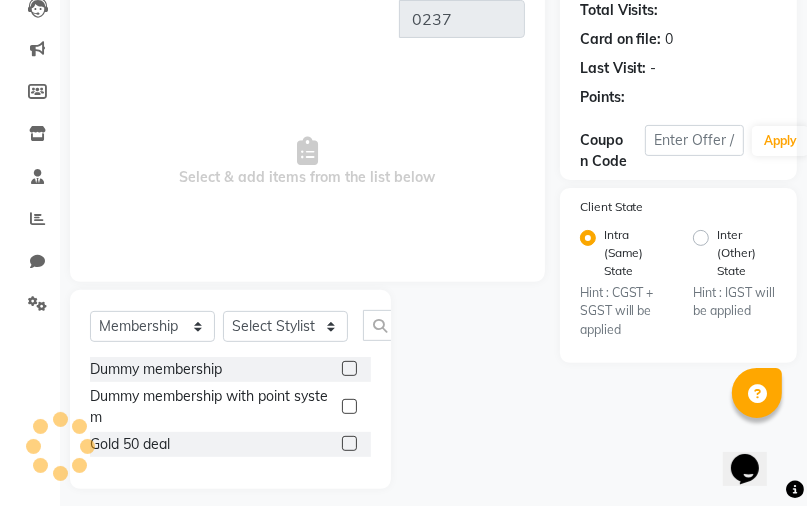 scroll, scrollTop: 264, scrollLeft: 0, axis: vertical 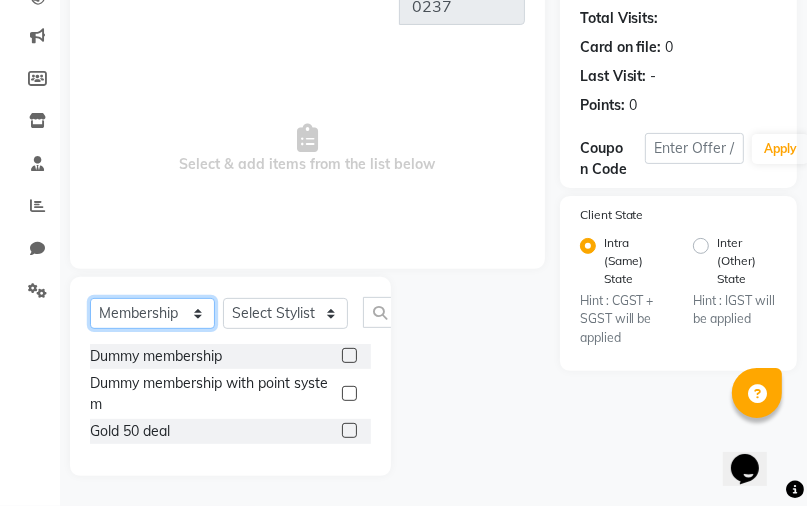click on "Select  Service  Product  Membership  Package Voucher Prepaid Gift Card" 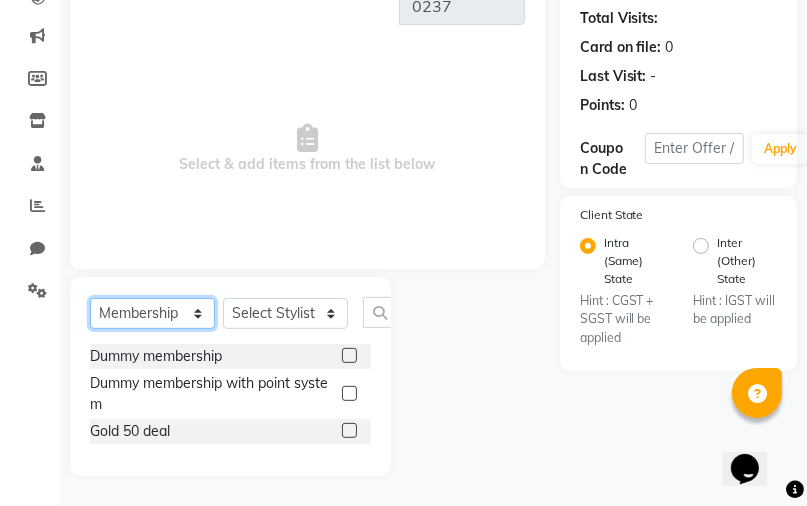 select on "service" 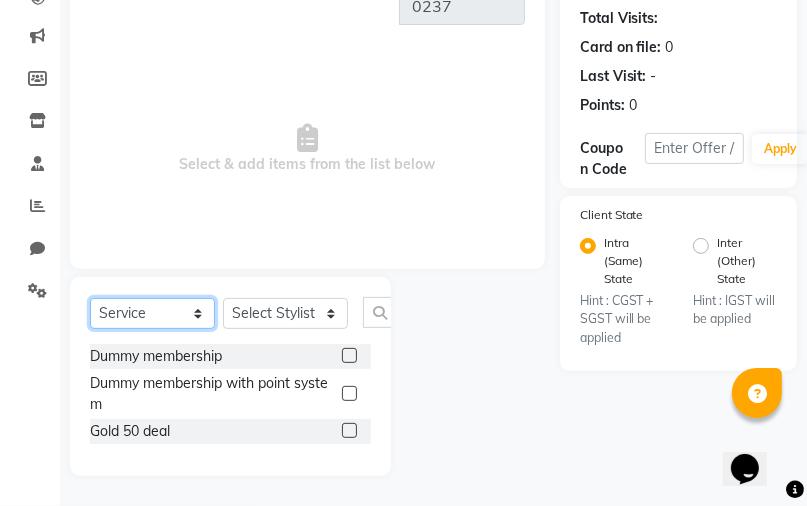 click on "Select  Service  Product  Membership  Package Voucher Prepaid Gift Card" 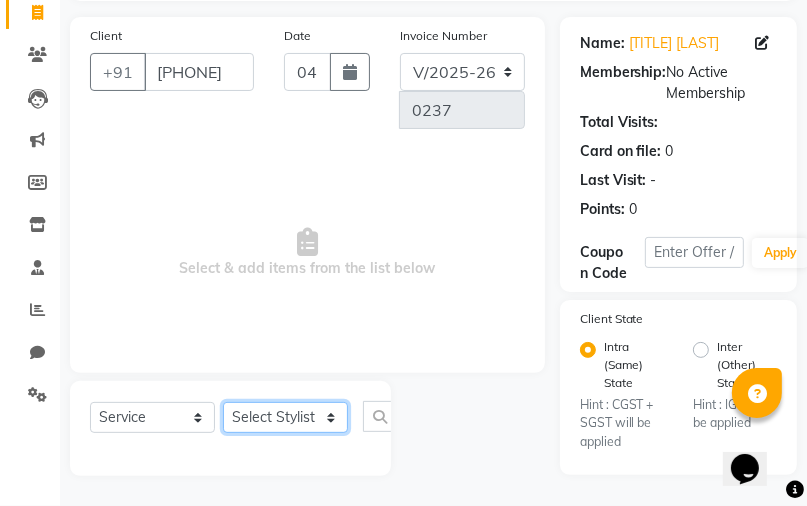 click on "Select Stylist JAFRIN RAHEEM RISHA  GAUTAM" 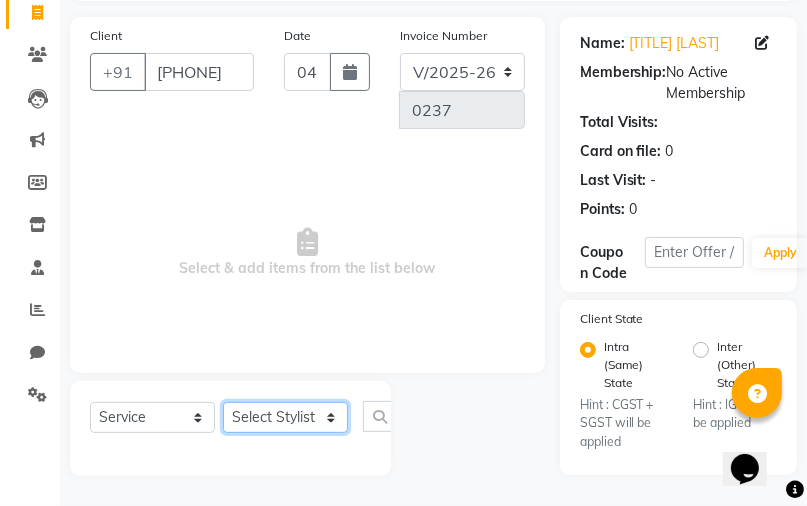select on "70860" 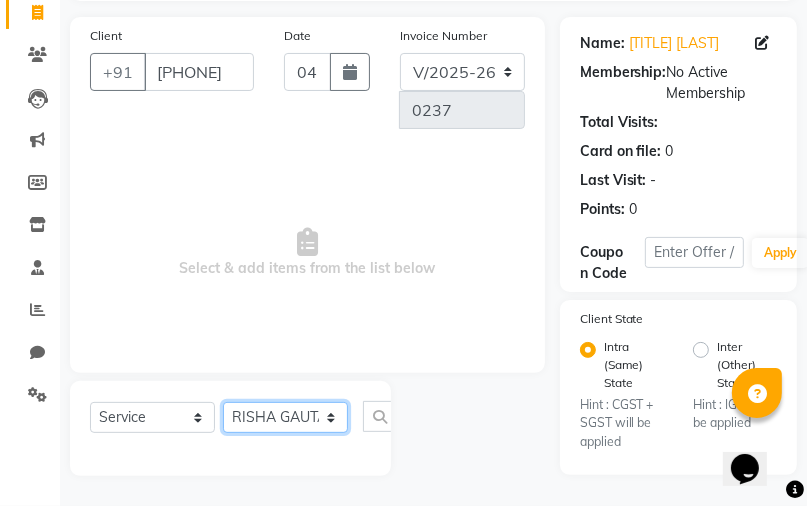 click on "Select Stylist JAFRIN RAHEEM RISHA  GAUTAM" 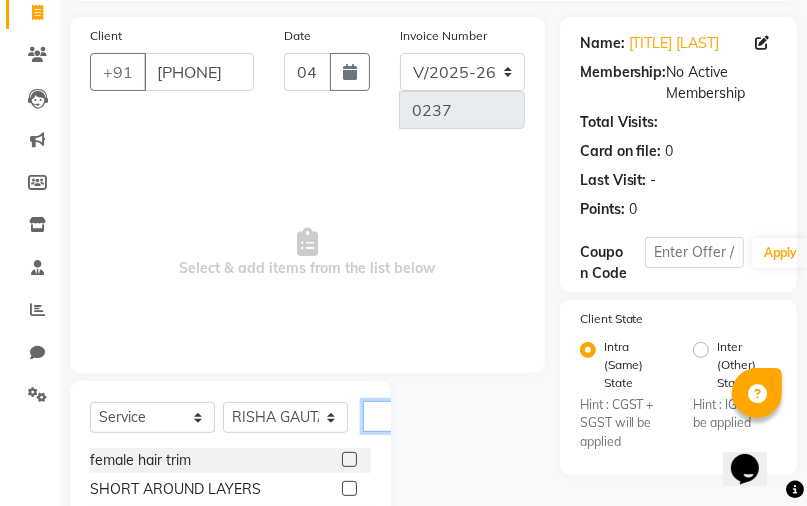click 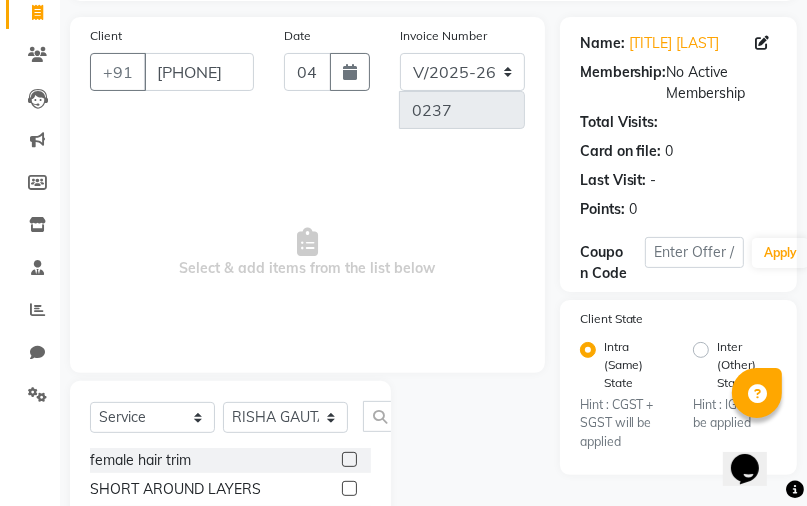 click 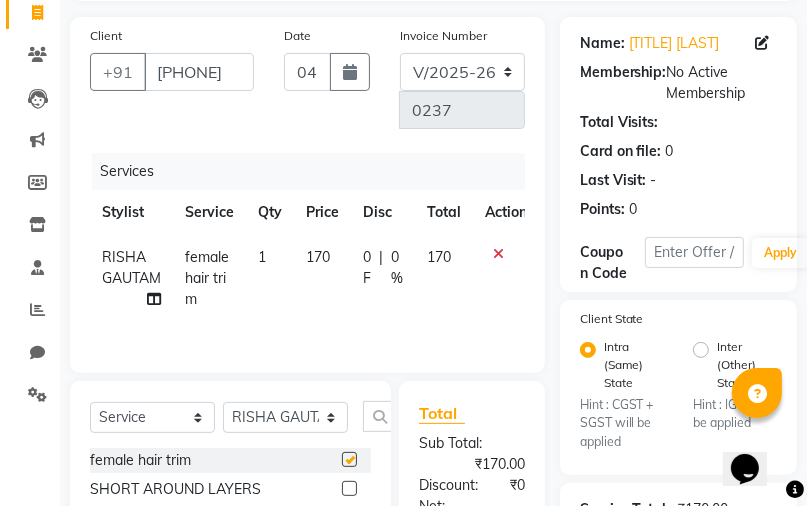 checkbox on "false" 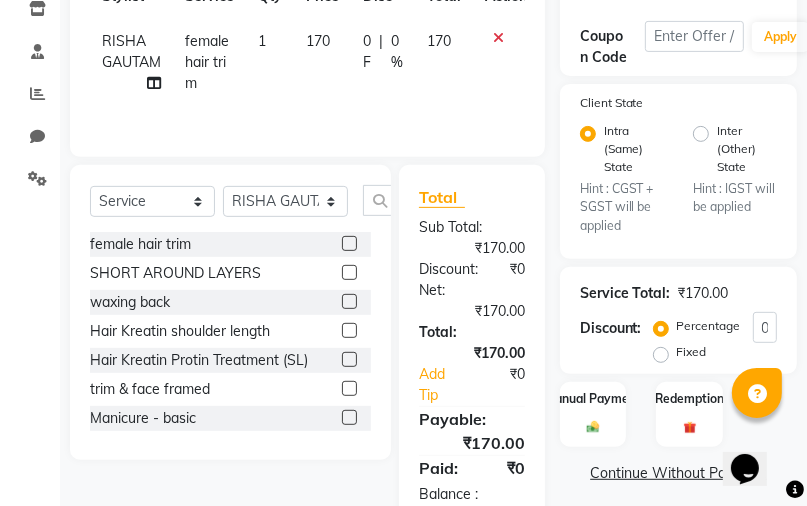 scroll, scrollTop: 400, scrollLeft: 0, axis: vertical 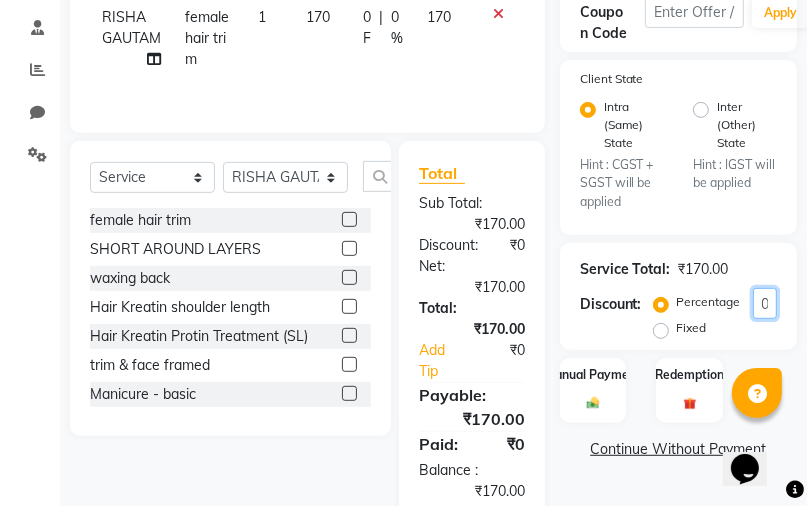 click on "0" 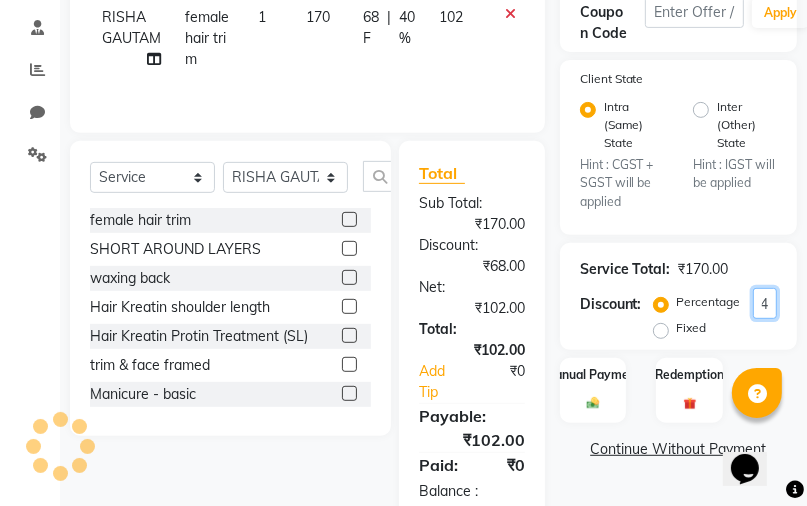 scroll, scrollTop: 0, scrollLeft: 9, axis: horizontal 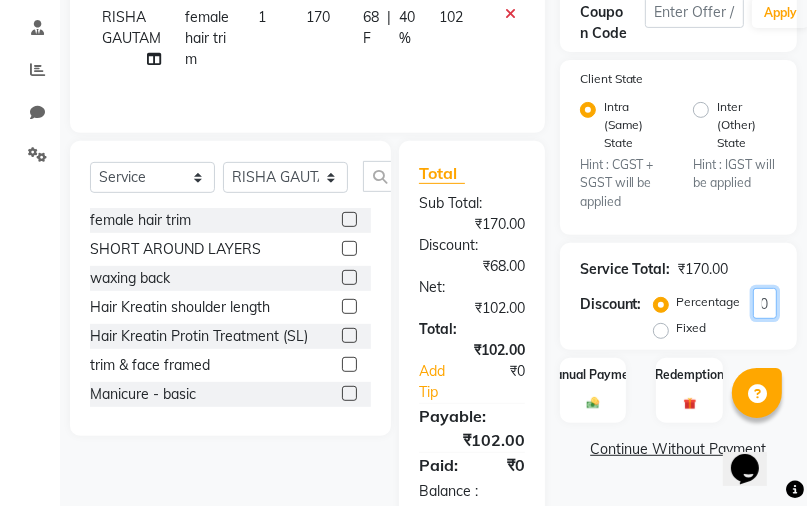 type on "4" 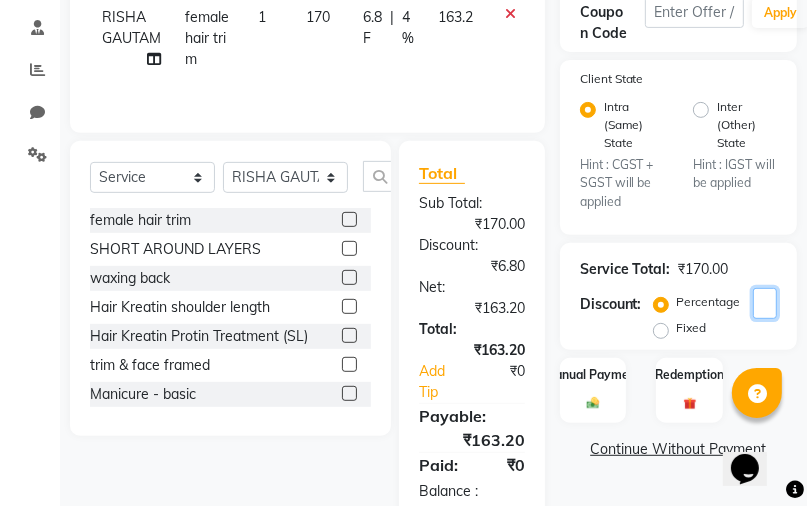 scroll, scrollTop: 0, scrollLeft: 0, axis: both 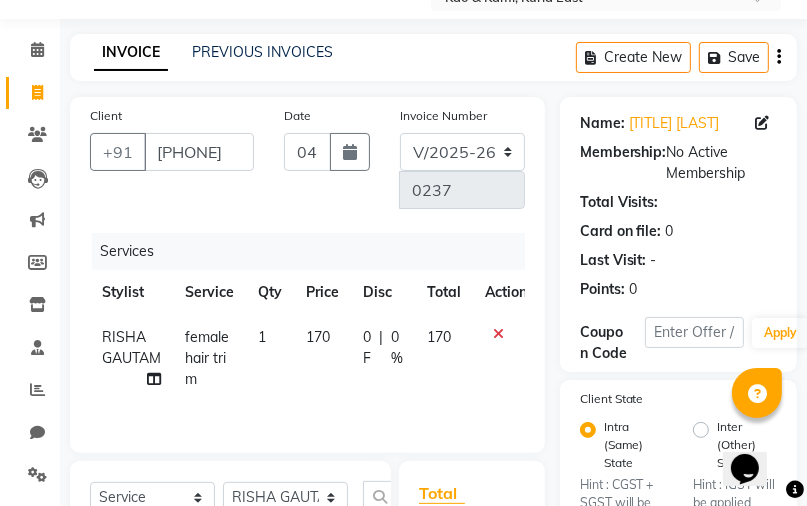 type 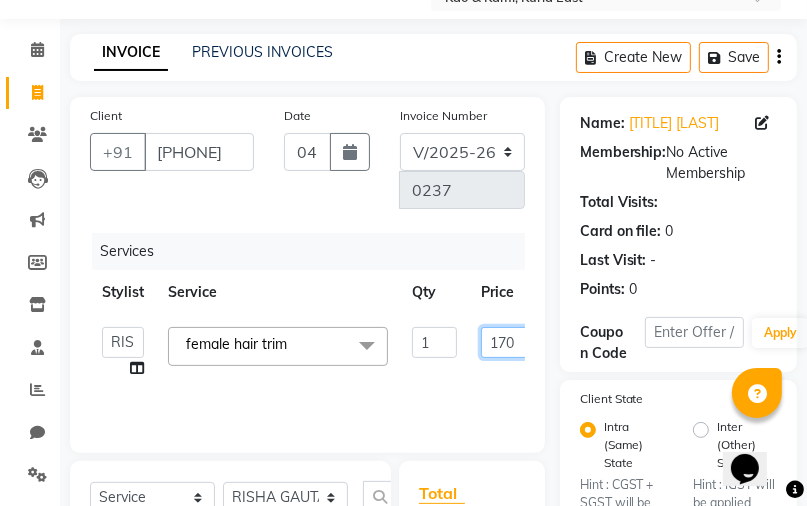 click on "170" 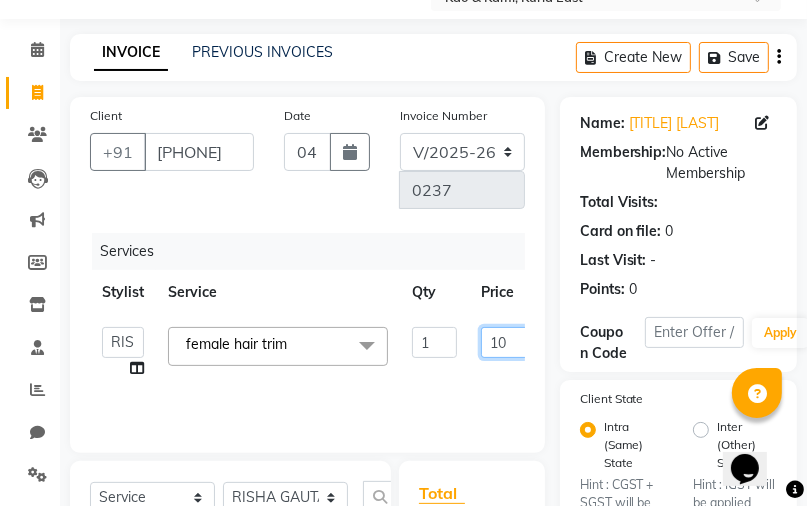 type on "100" 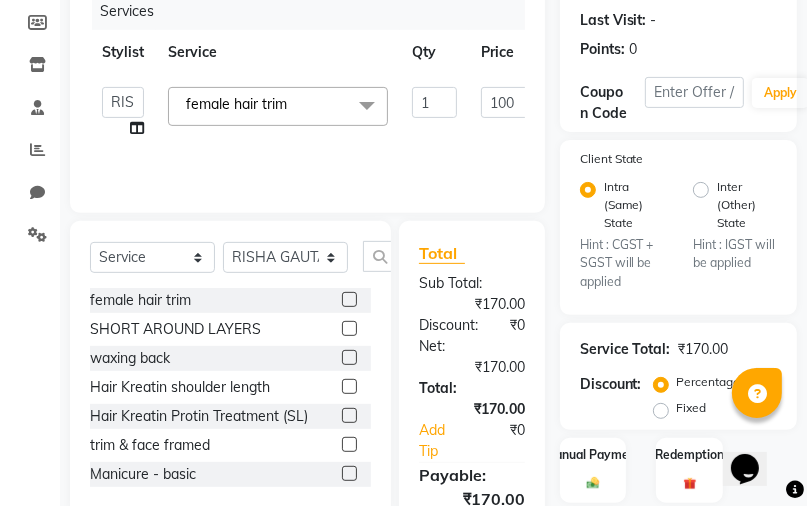 click on "Service Total:" 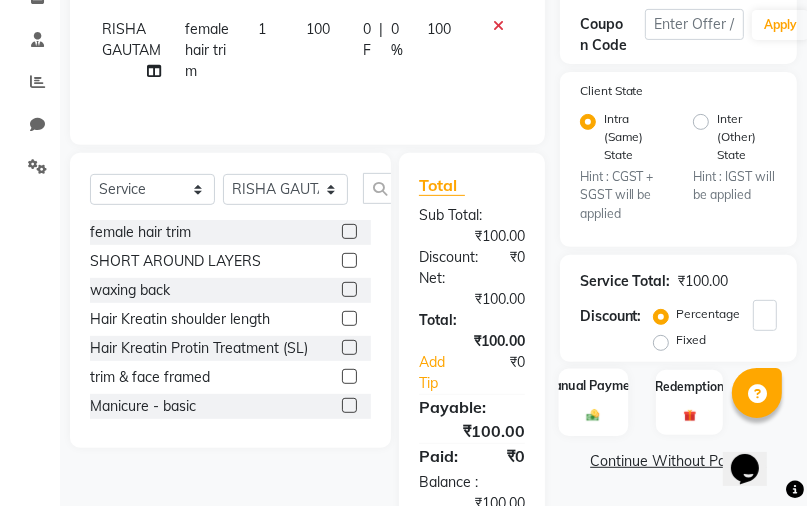 scroll, scrollTop: 467, scrollLeft: 0, axis: vertical 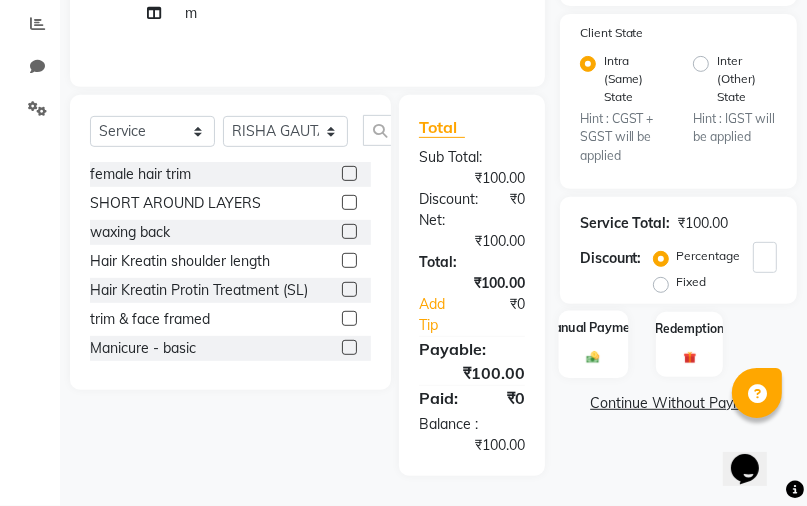 click 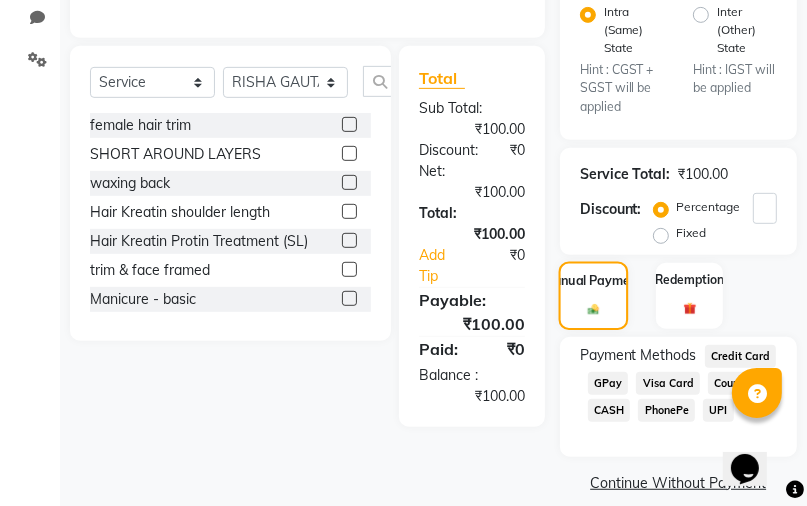 scroll, scrollTop: 517, scrollLeft: 0, axis: vertical 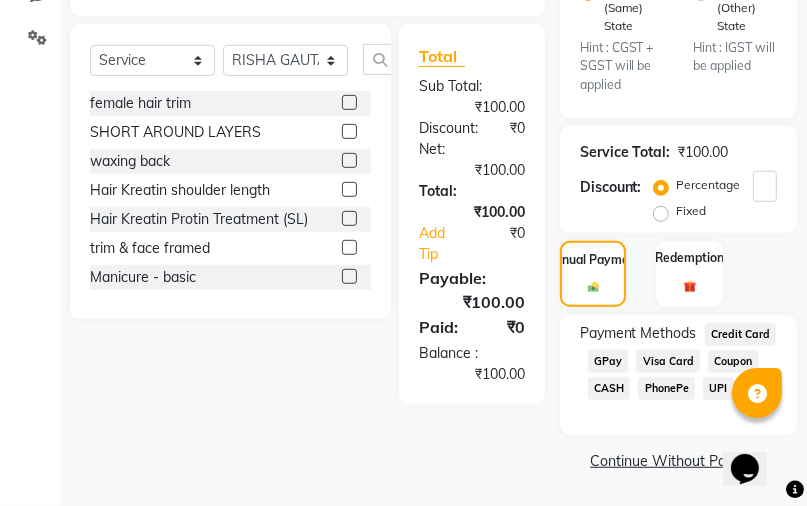 click on "GPay" 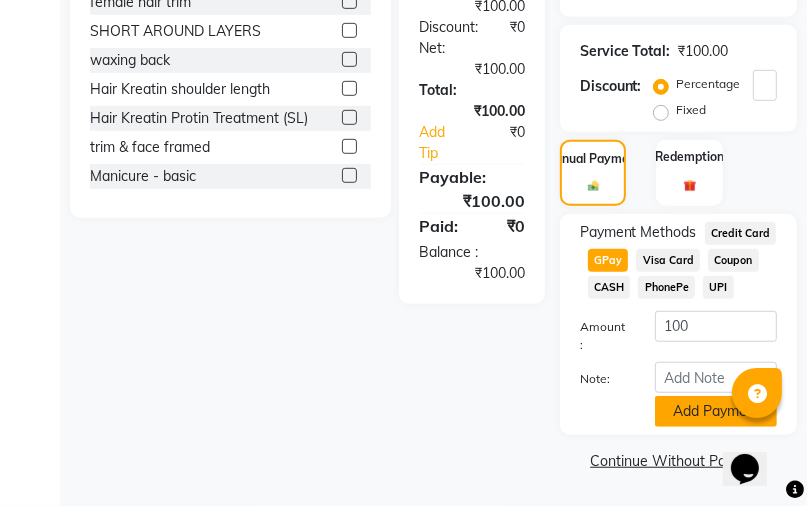 click on "Add Payment" 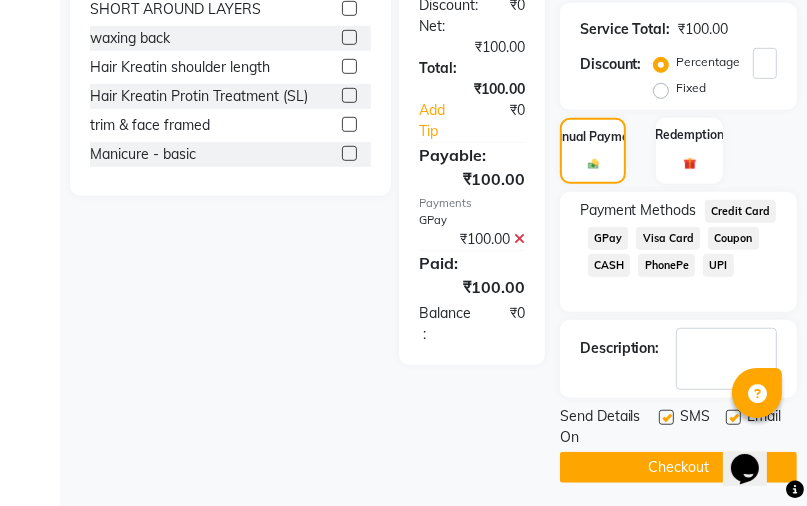 scroll, scrollTop: 647, scrollLeft: 0, axis: vertical 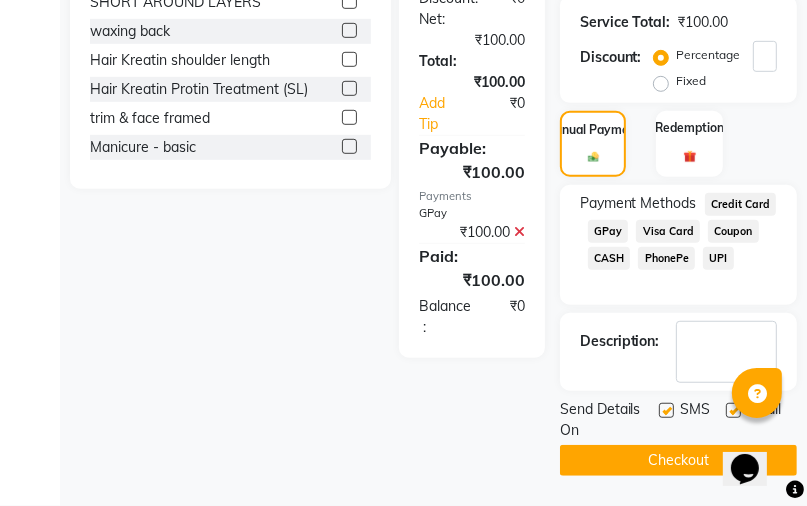 click on "Checkout" 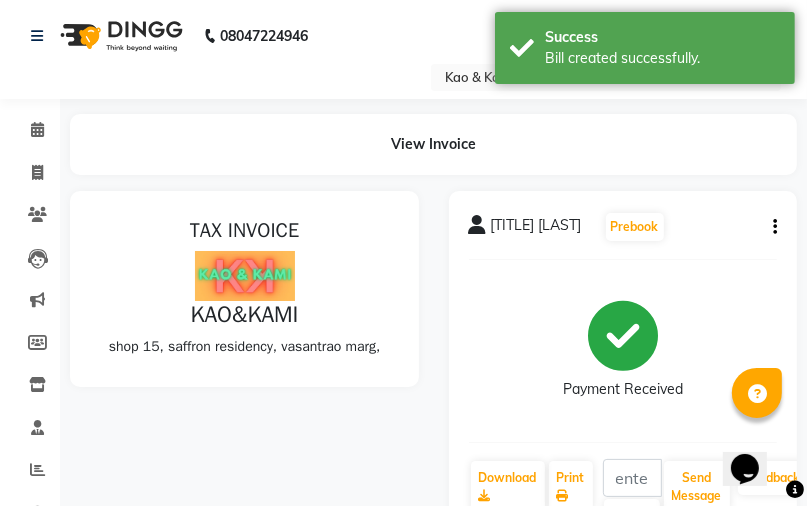 scroll, scrollTop: 0, scrollLeft: 0, axis: both 